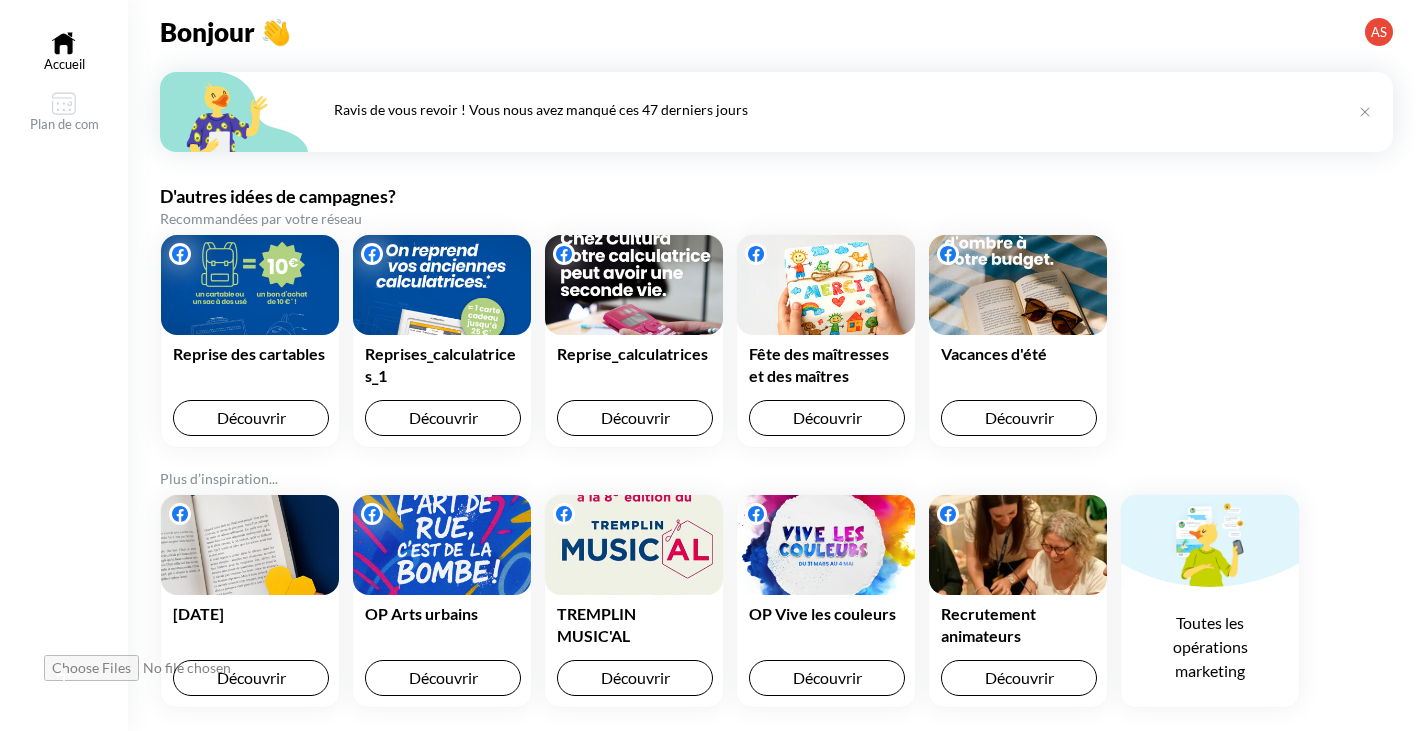 scroll, scrollTop: 0, scrollLeft: 0, axis: both 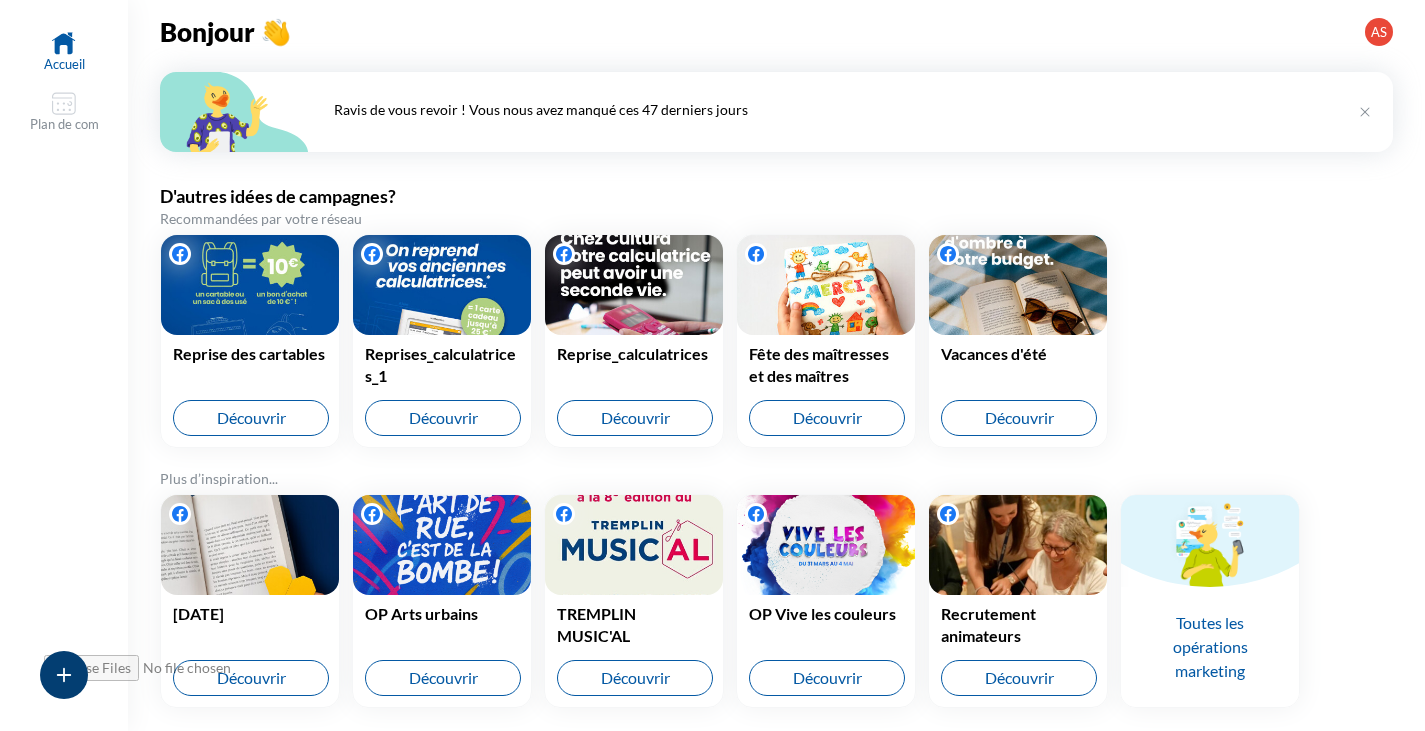 click 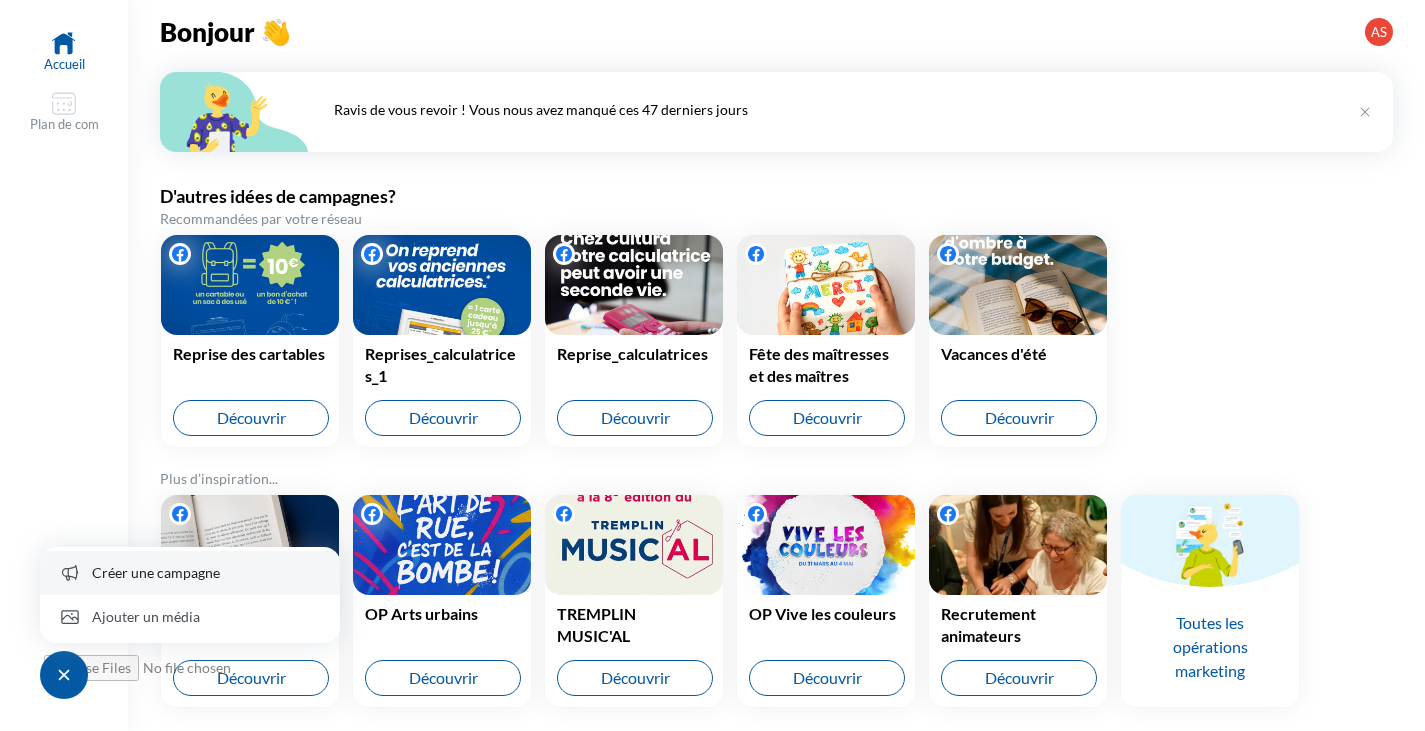 click on "Créer une campagne" at bounding box center (190, 573) 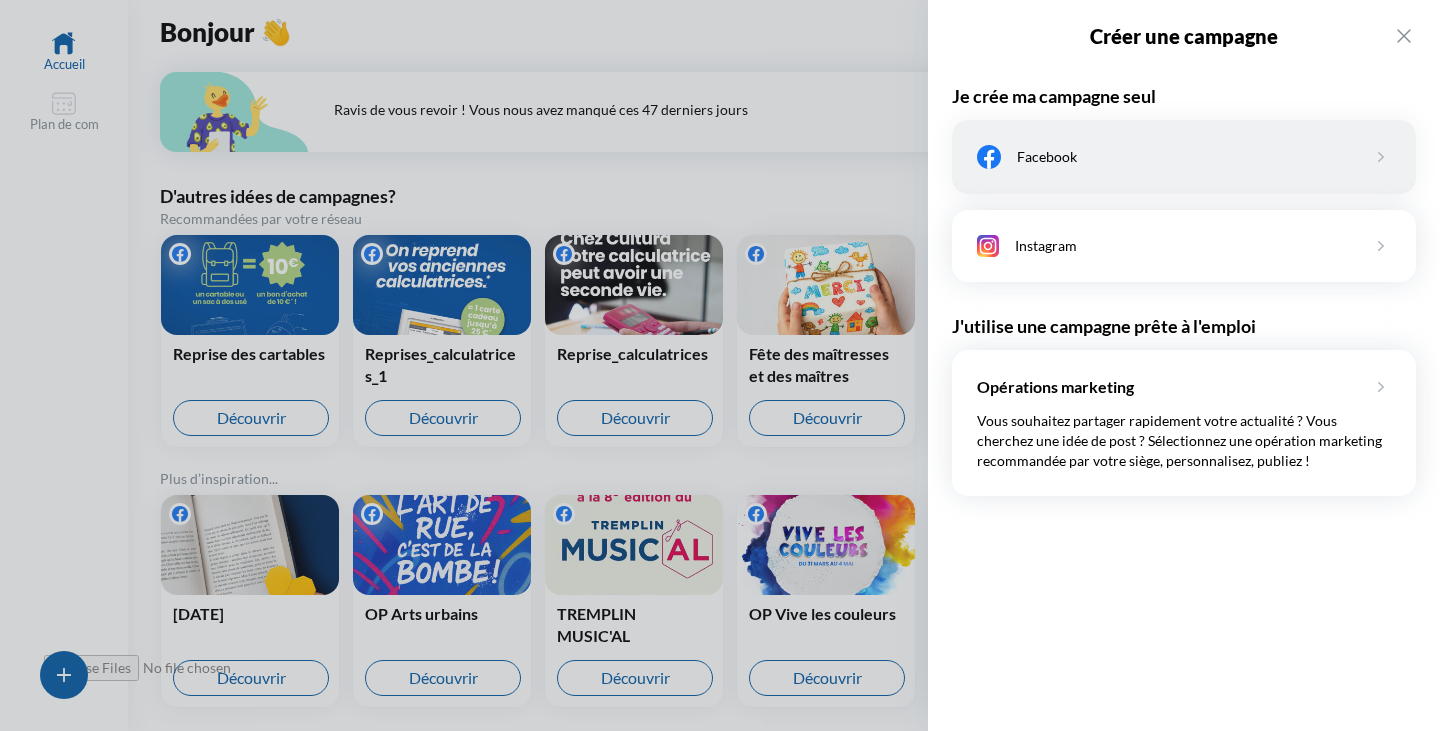 click on "Facebook" at bounding box center [1194, 157] 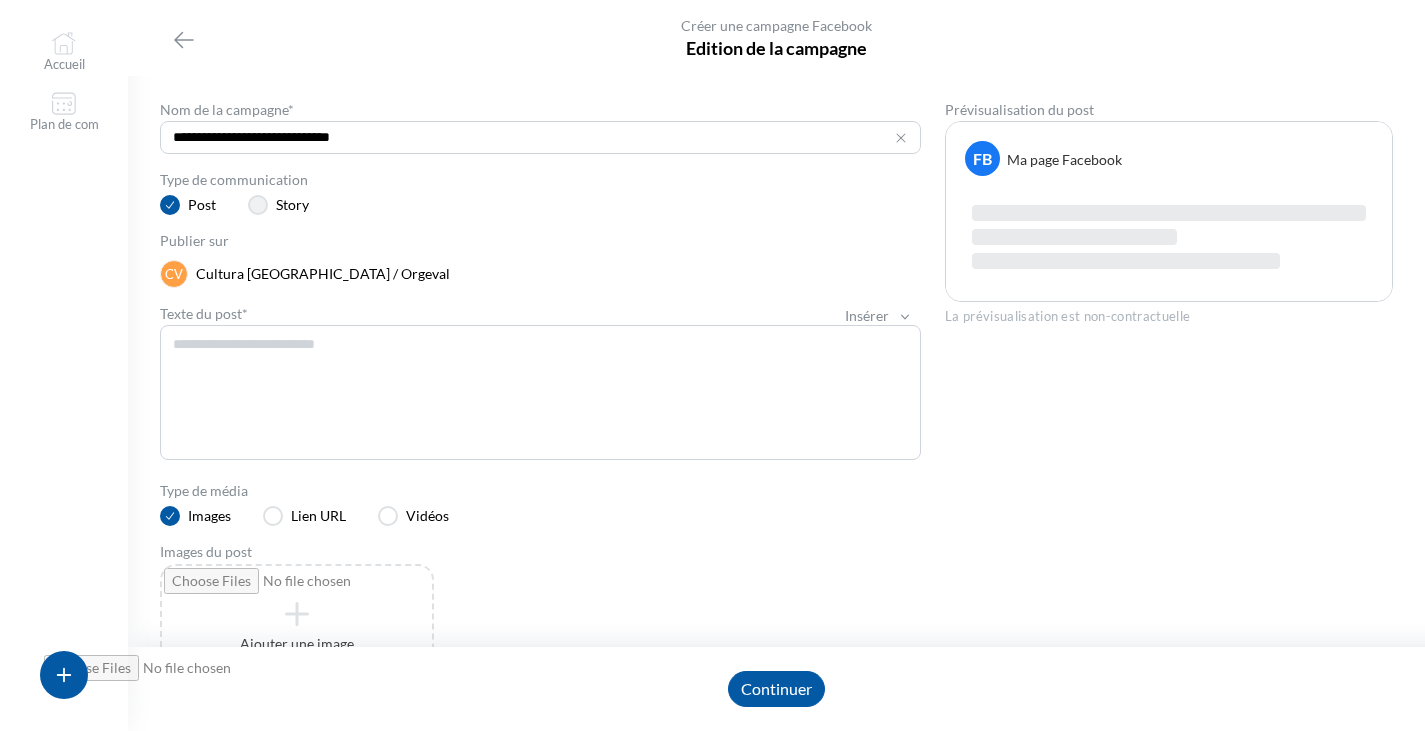 click 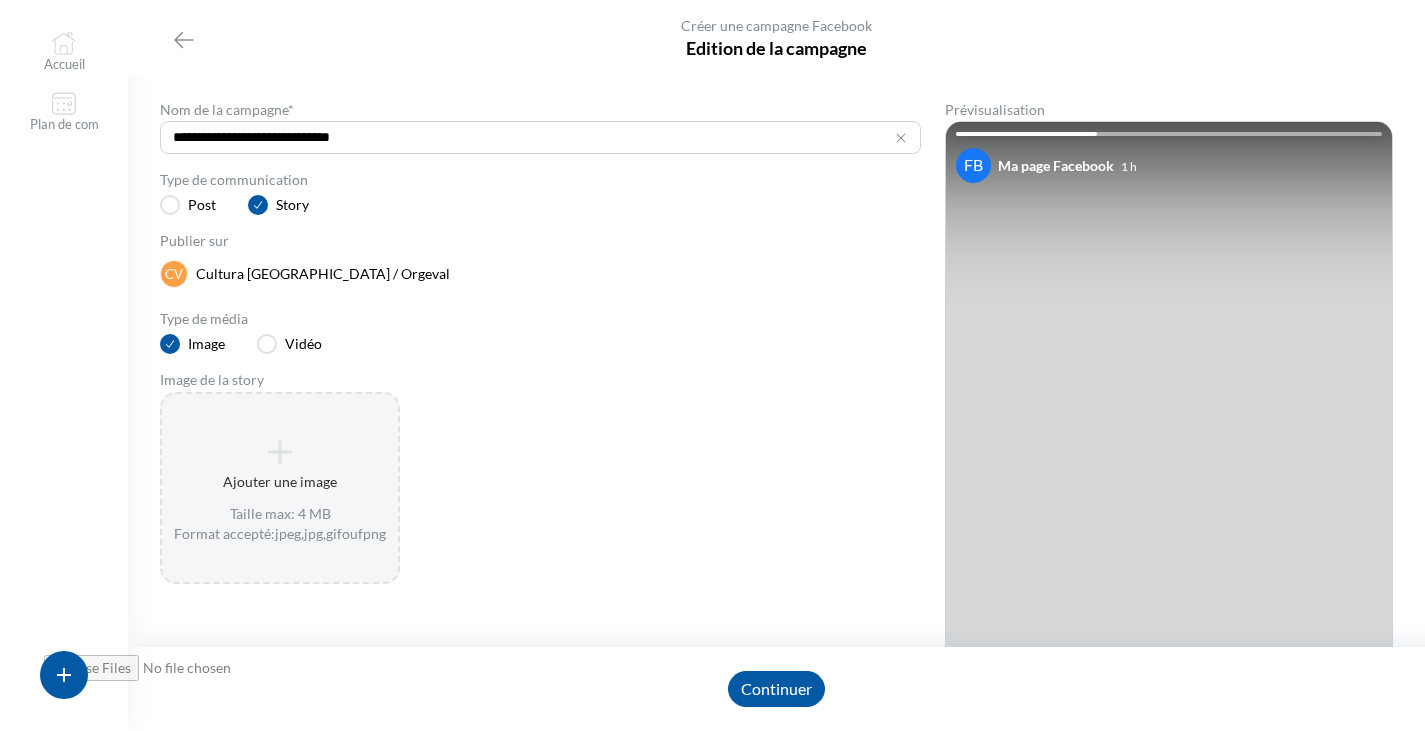 click 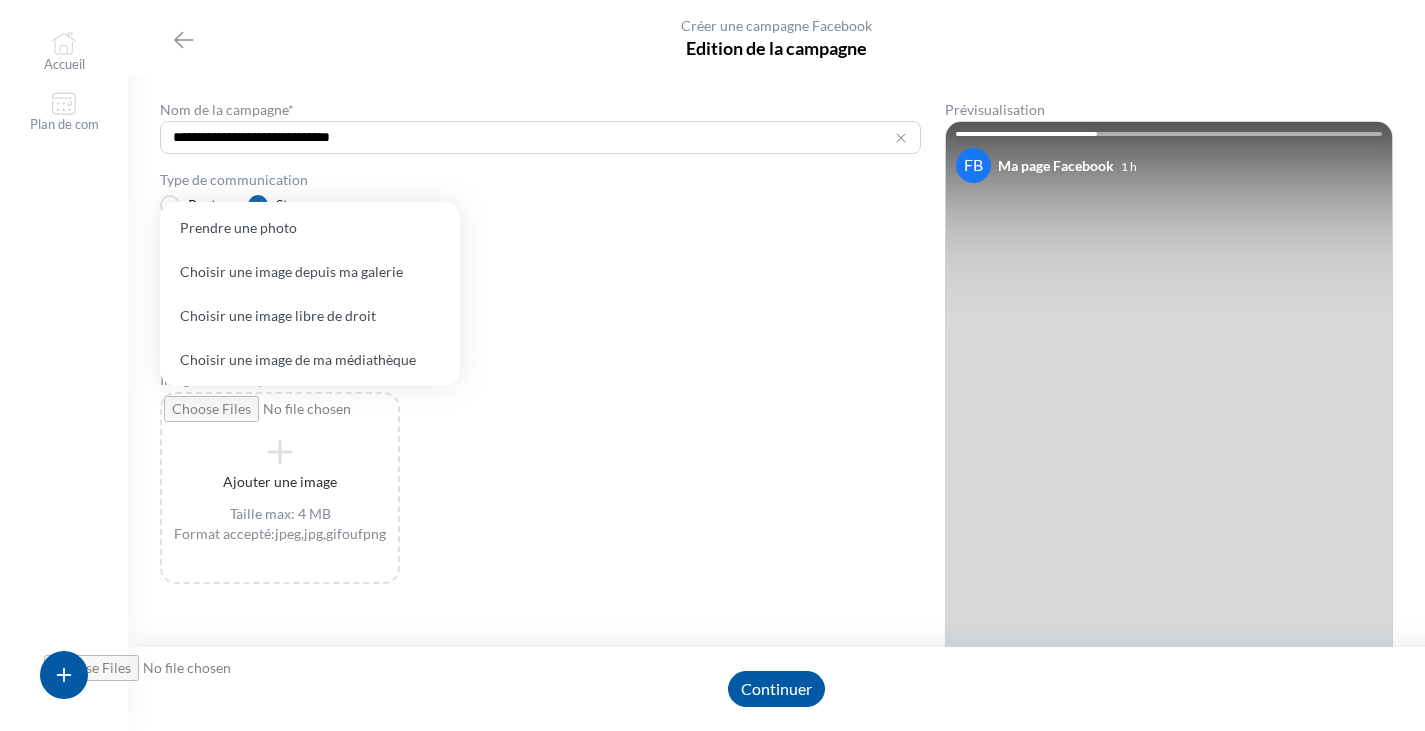 click on "Ajouter une image Taille max: 4 MB Format accepté:   jpeg   ,   jpg   ,   gif  ouf  png" at bounding box center [548, 488] 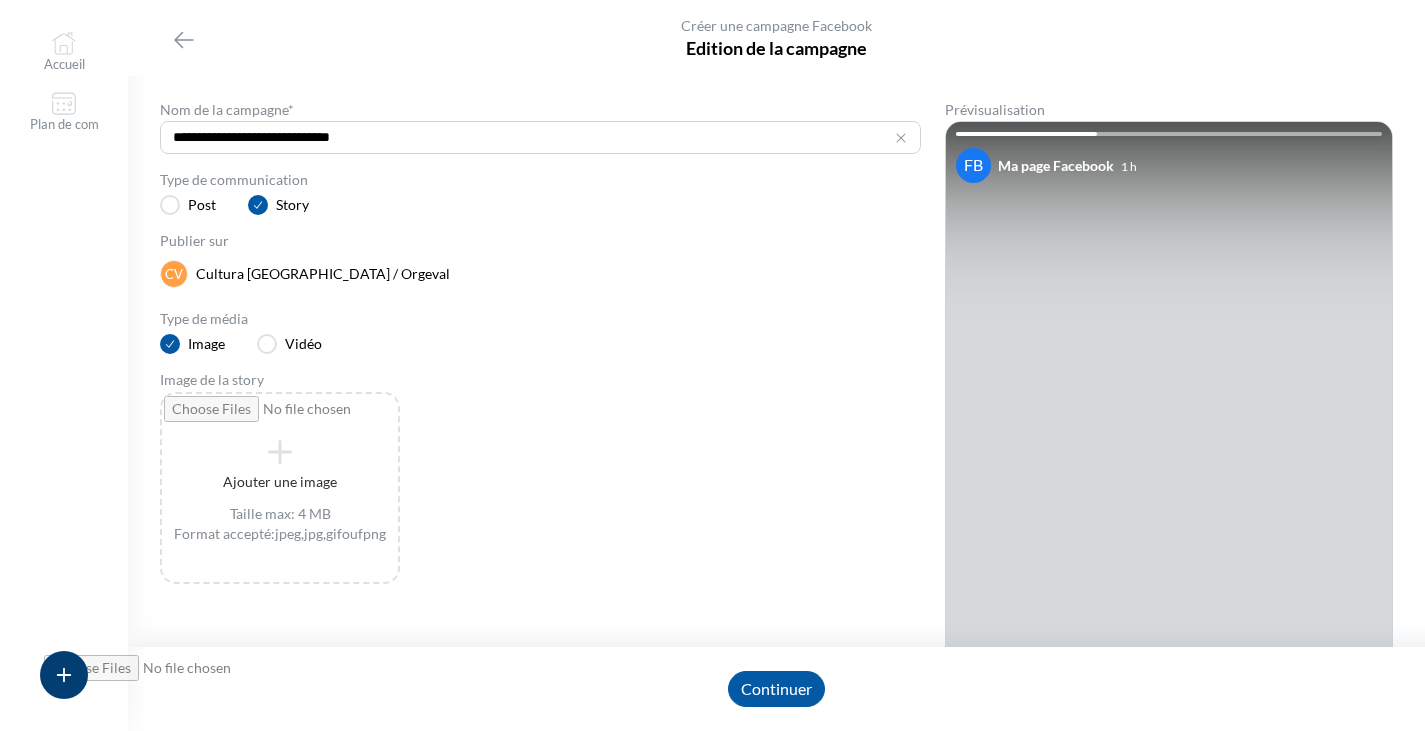 click 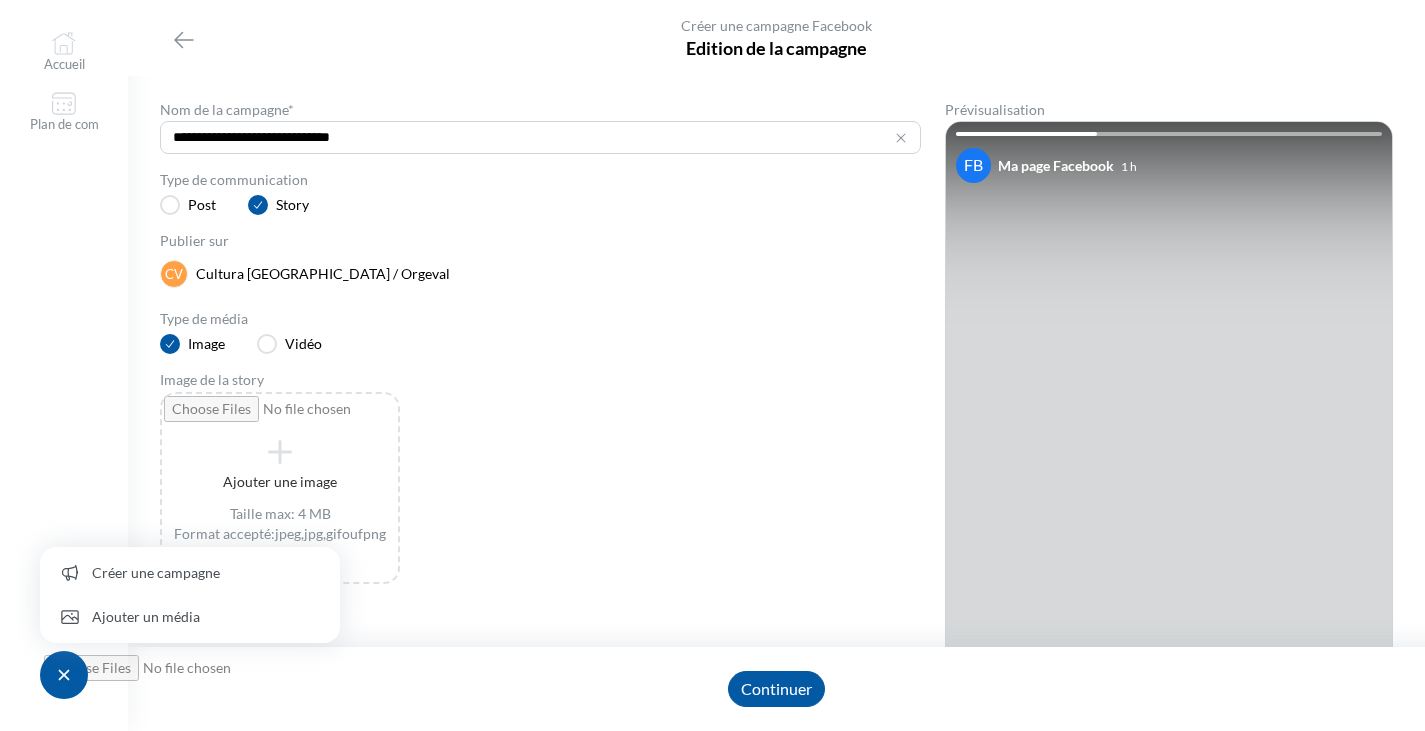 click on "Ajouter une image Taille max: 4 MB Format accepté:   jpeg   ,   jpg   ,   gif  ouf  png" at bounding box center [548, 488] 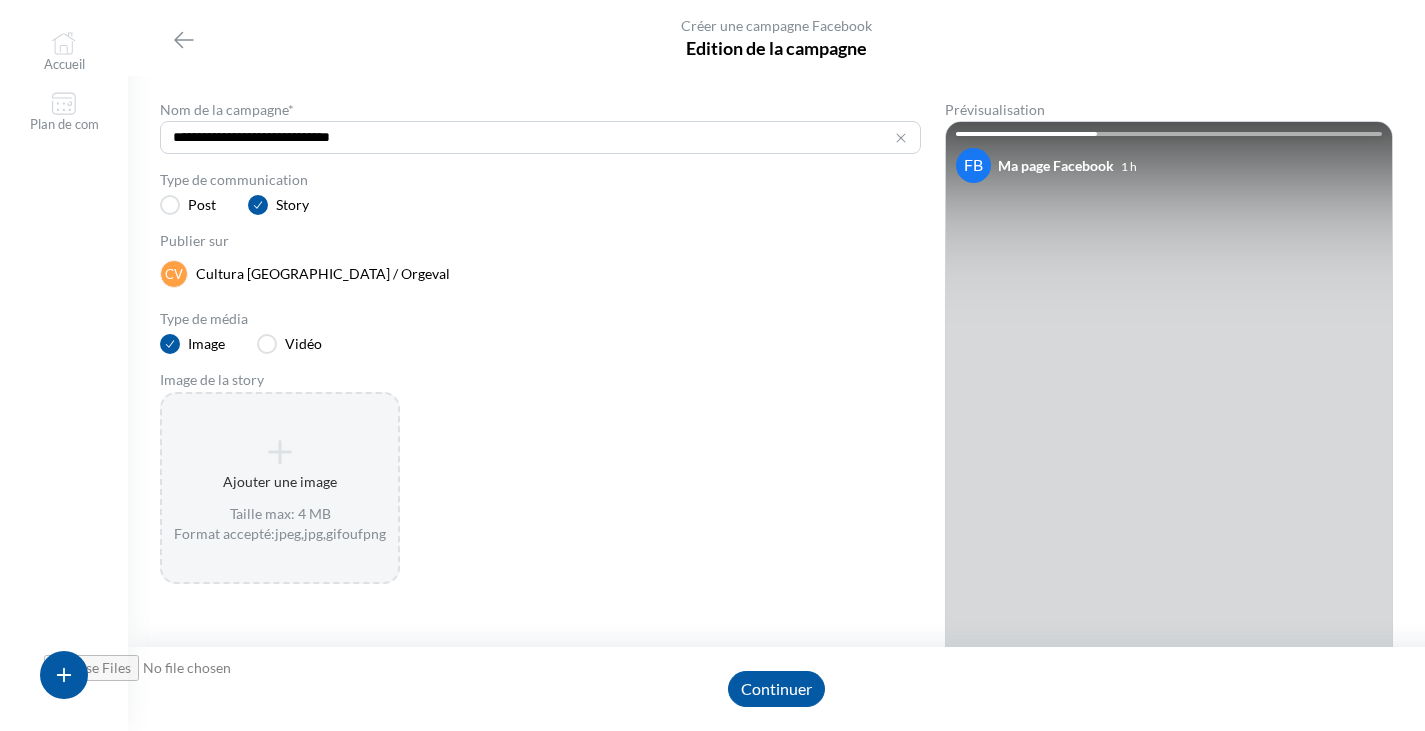 drag, startPoint x: 359, startPoint y: 479, endPoint x: 274, endPoint y: 479, distance: 85 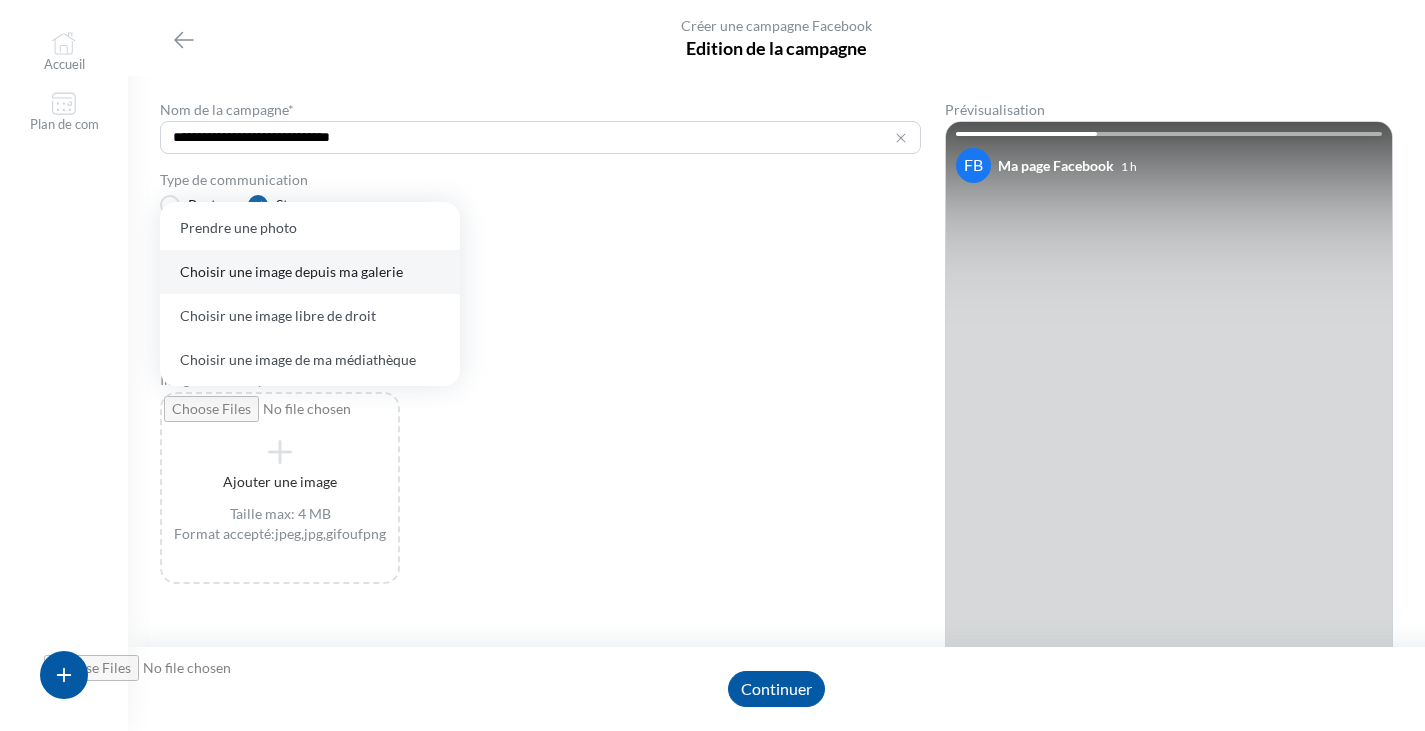 click on "Choisir une image depuis ma galerie" 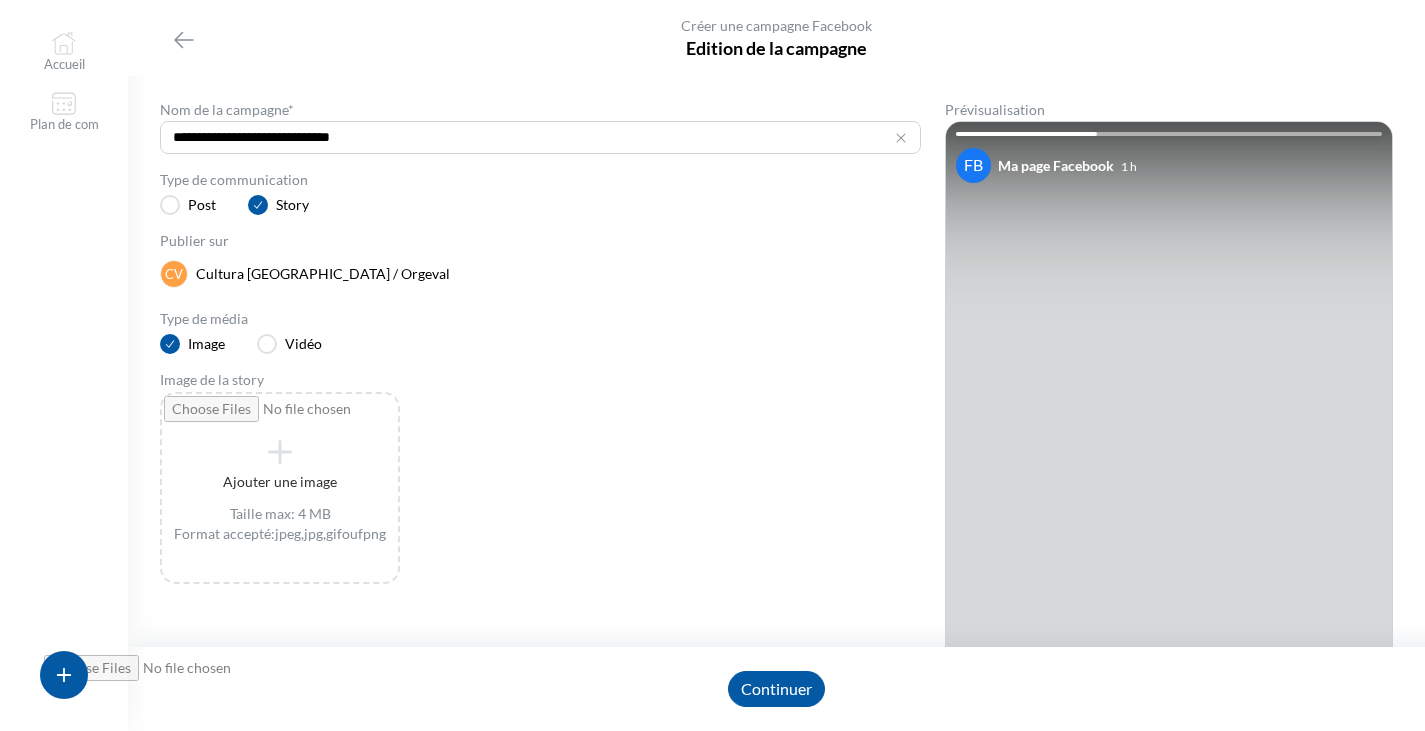 type on "**********" 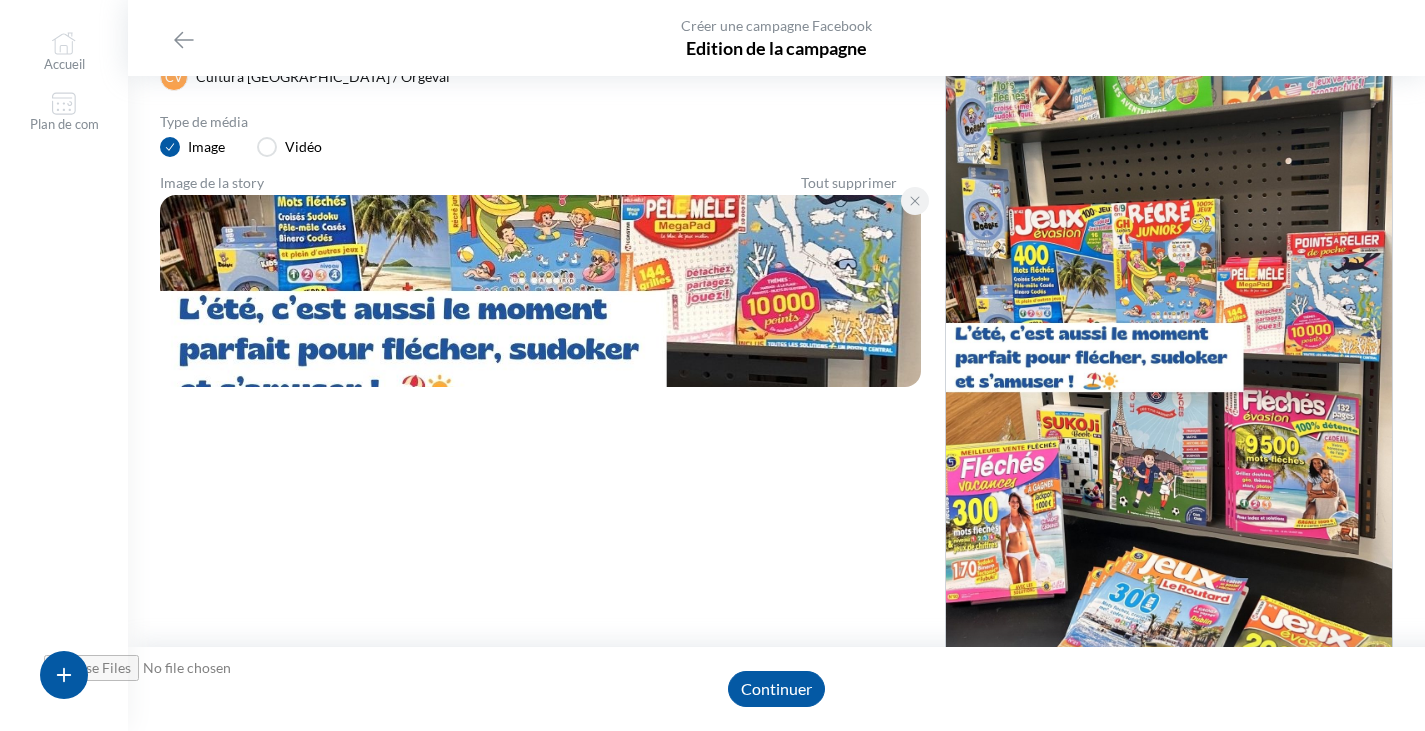 scroll, scrollTop: 125, scrollLeft: 0, axis: vertical 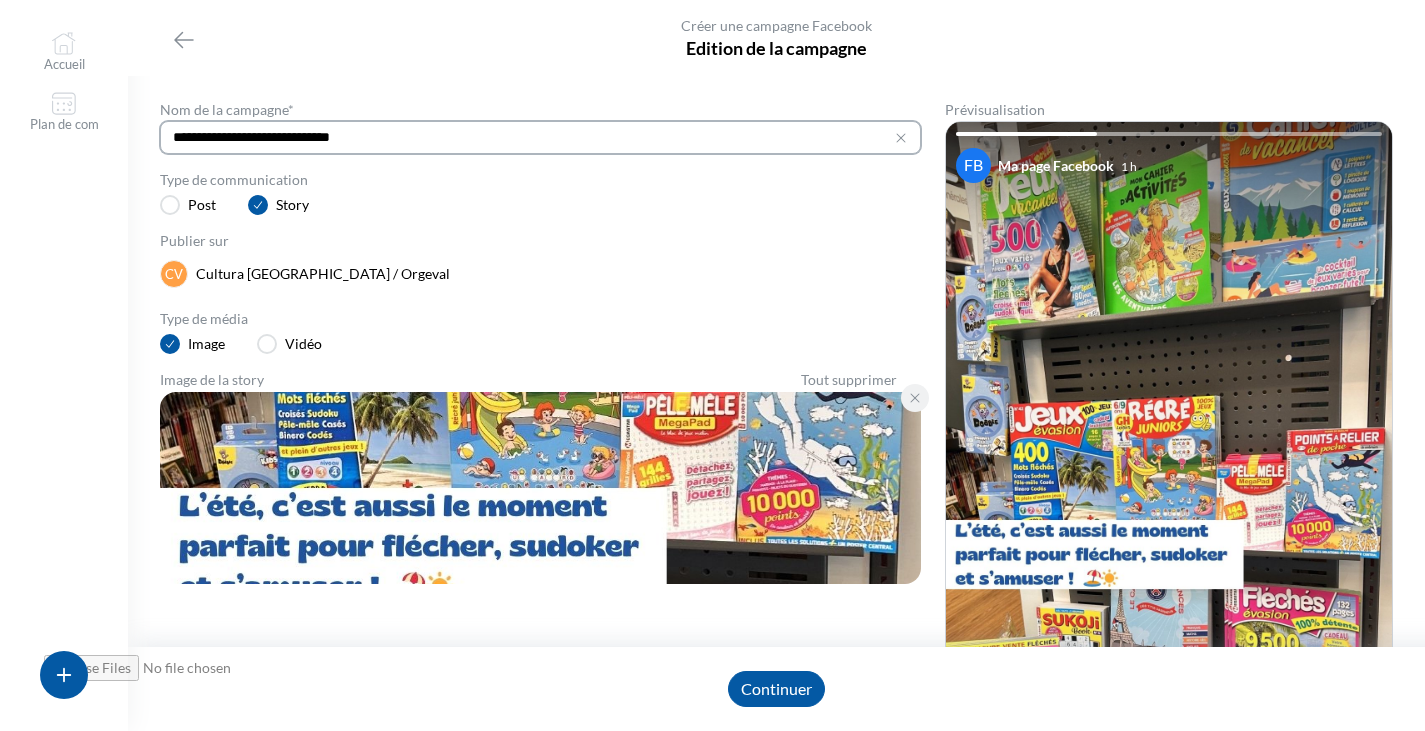 drag, startPoint x: 460, startPoint y: 143, endPoint x: 0, endPoint y: 93, distance: 462.7094 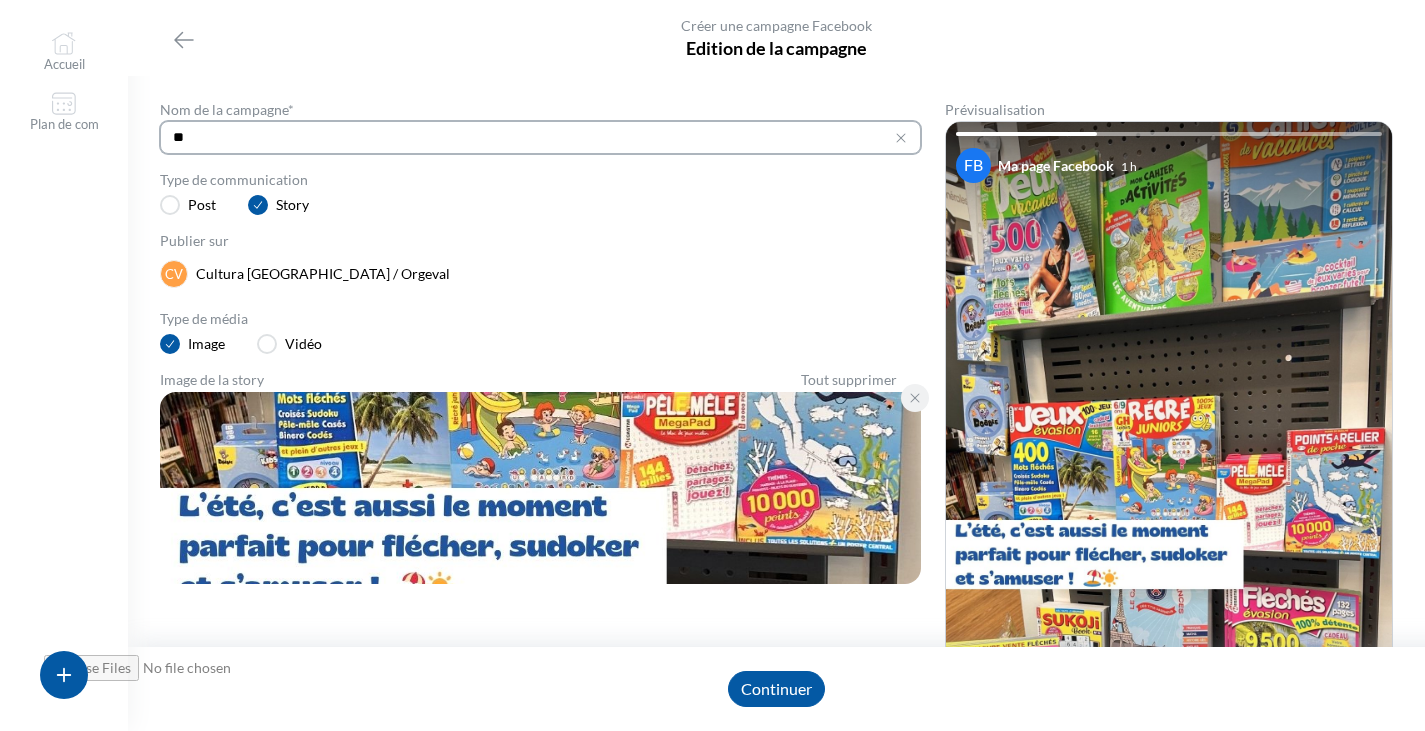 type on "*" 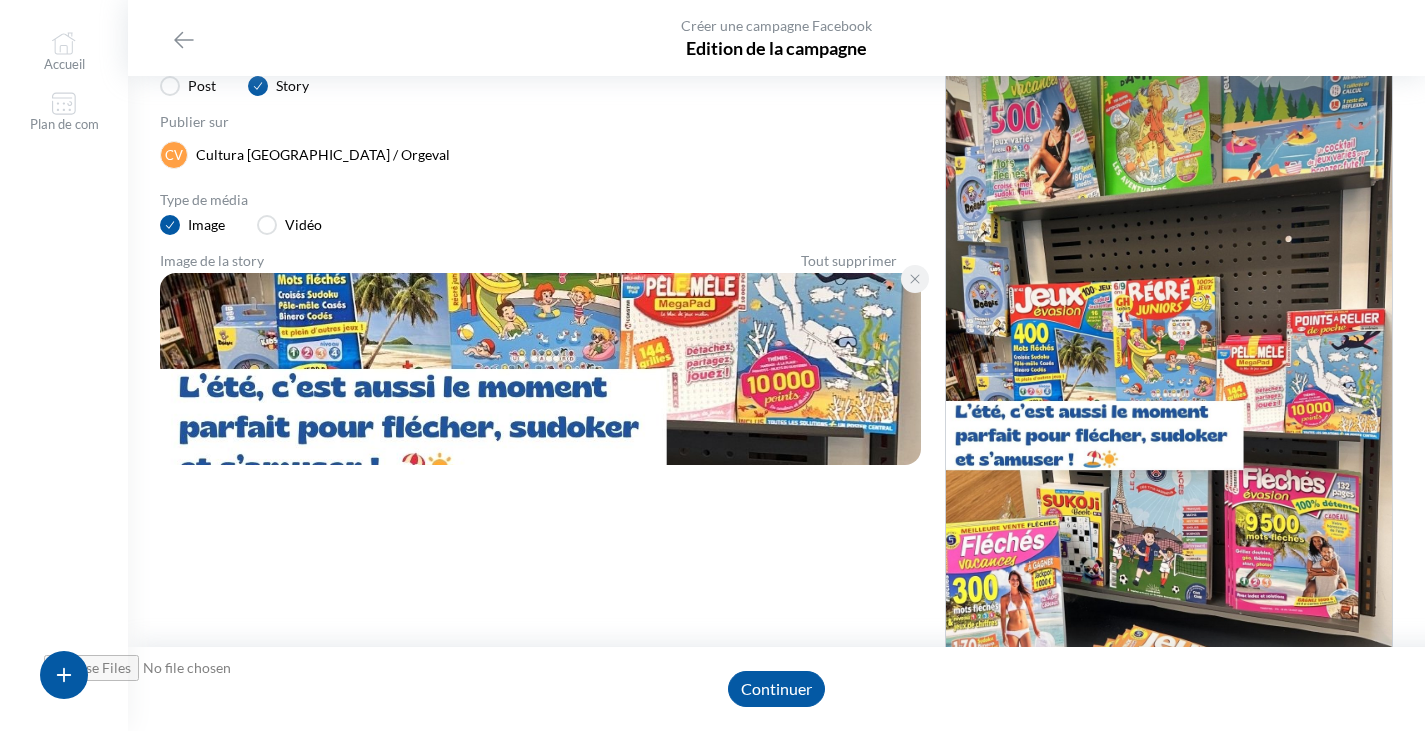 scroll, scrollTop: 118, scrollLeft: 0, axis: vertical 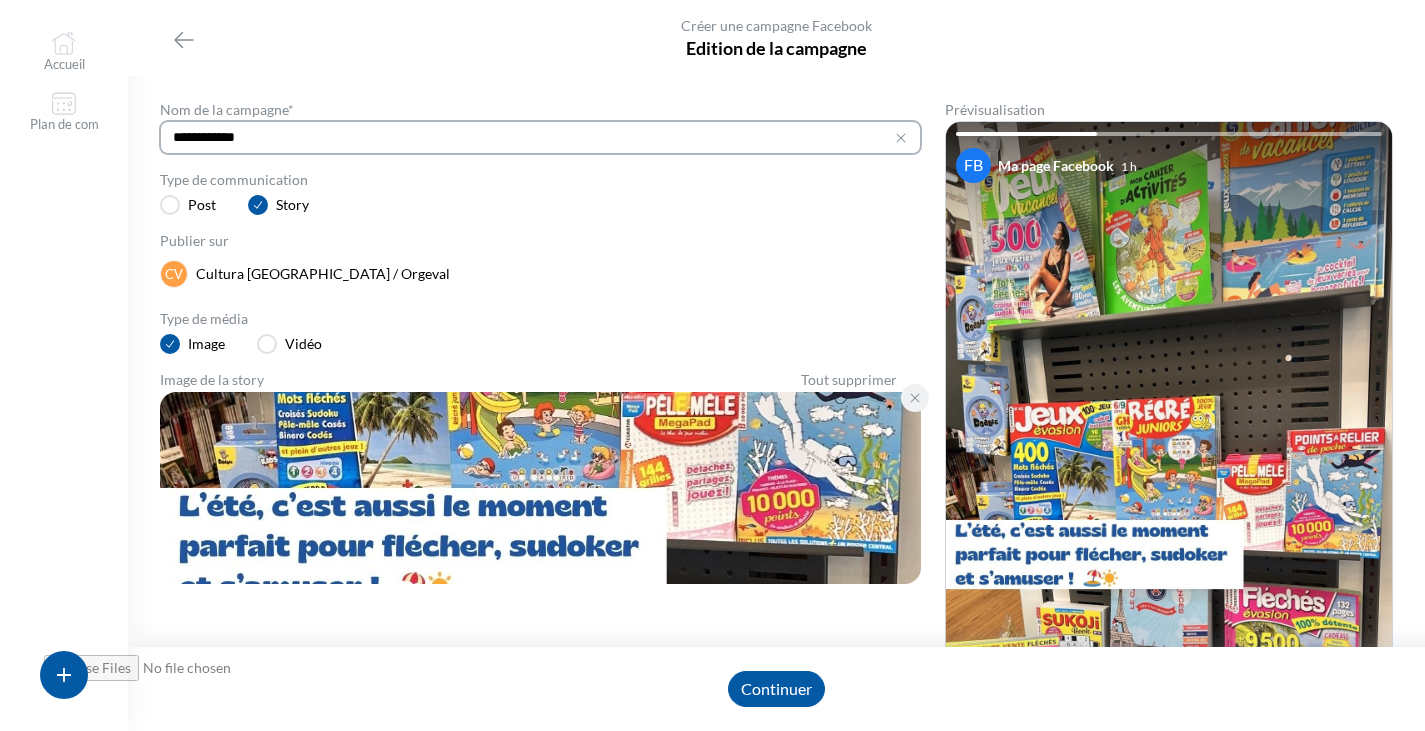 drag, startPoint x: 314, startPoint y: 140, endPoint x: 55, endPoint y: 163, distance: 260.01923 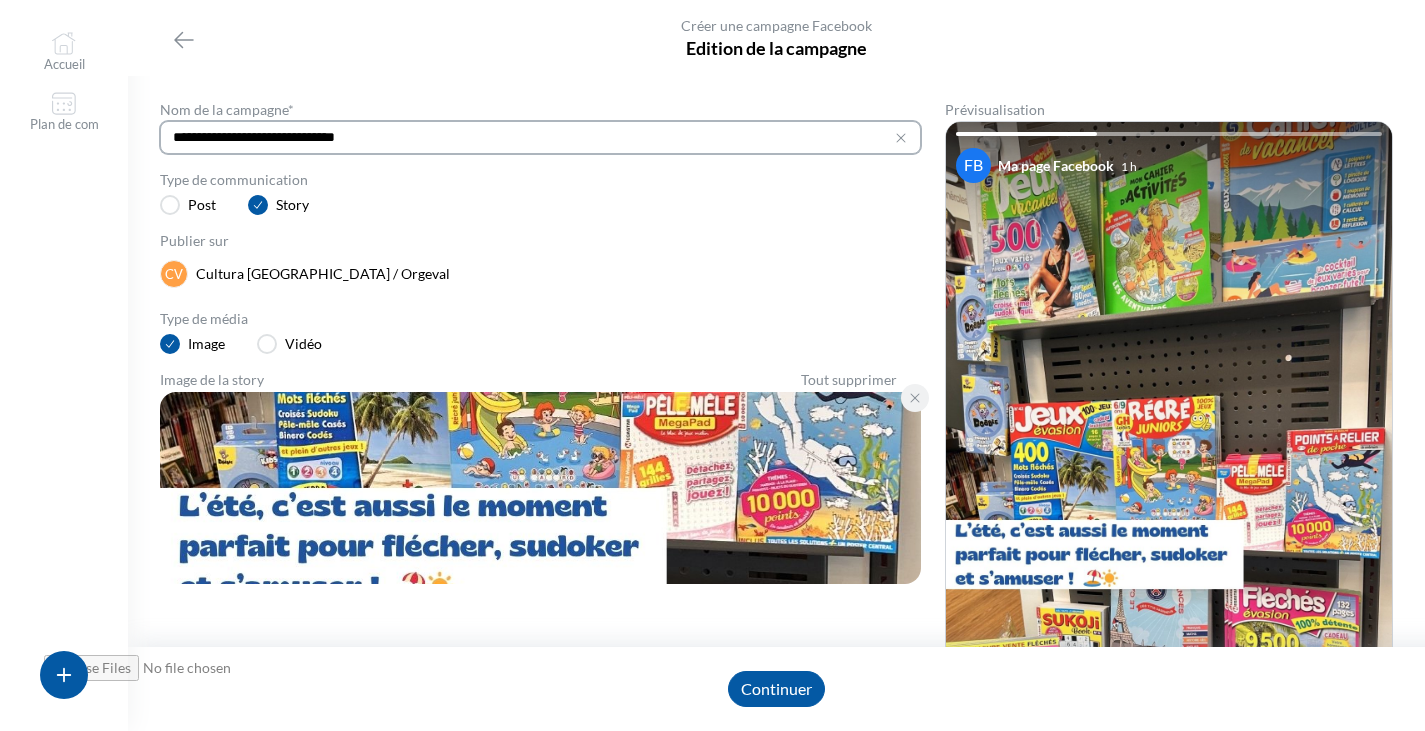 click on "**********" at bounding box center [540, 137] 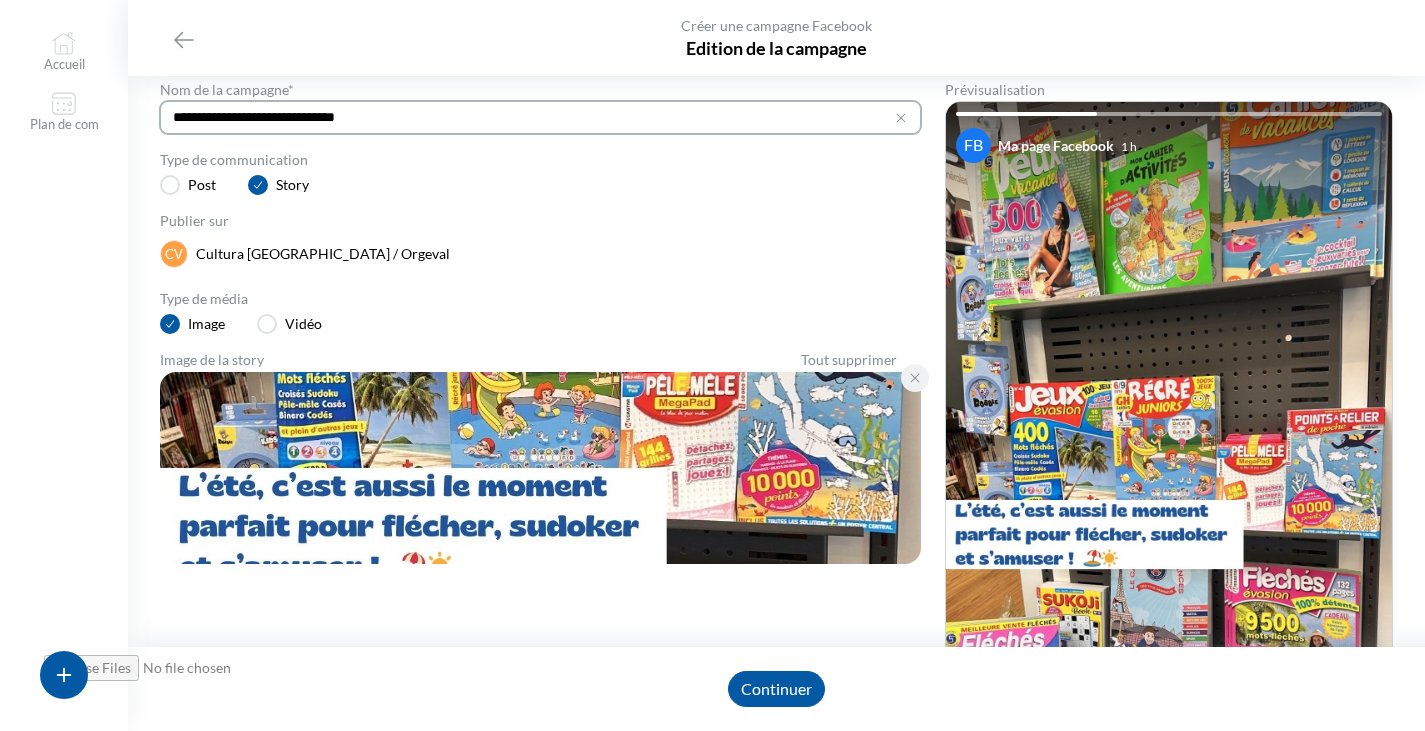 scroll, scrollTop: 0, scrollLeft: 0, axis: both 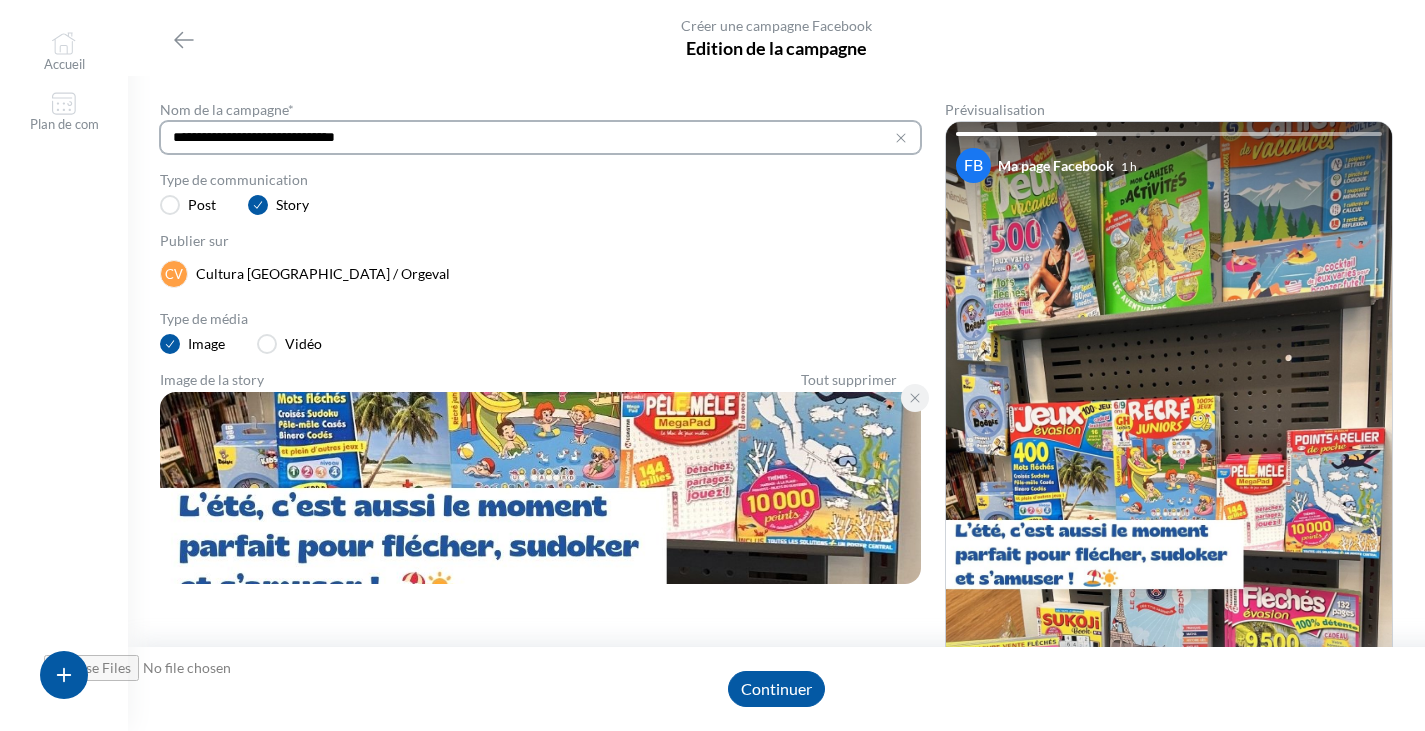 drag, startPoint x: 400, startPoint y: 145, endPoint x: 551, endPoint y: 165, distance: 152.31874 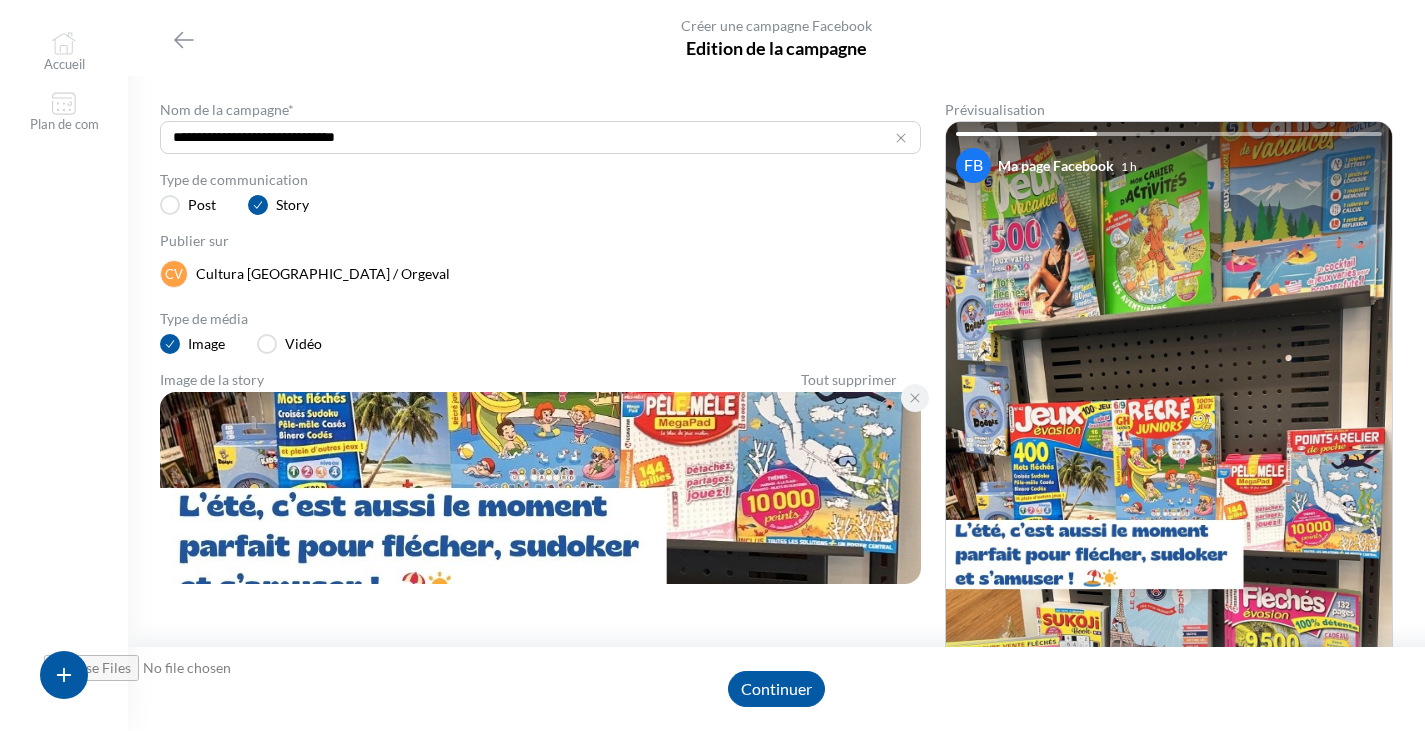 click on "Publier sur CV Cultura [GEOGRAPHIC_DATA] / [GEOGRAPHIC_DATA]" 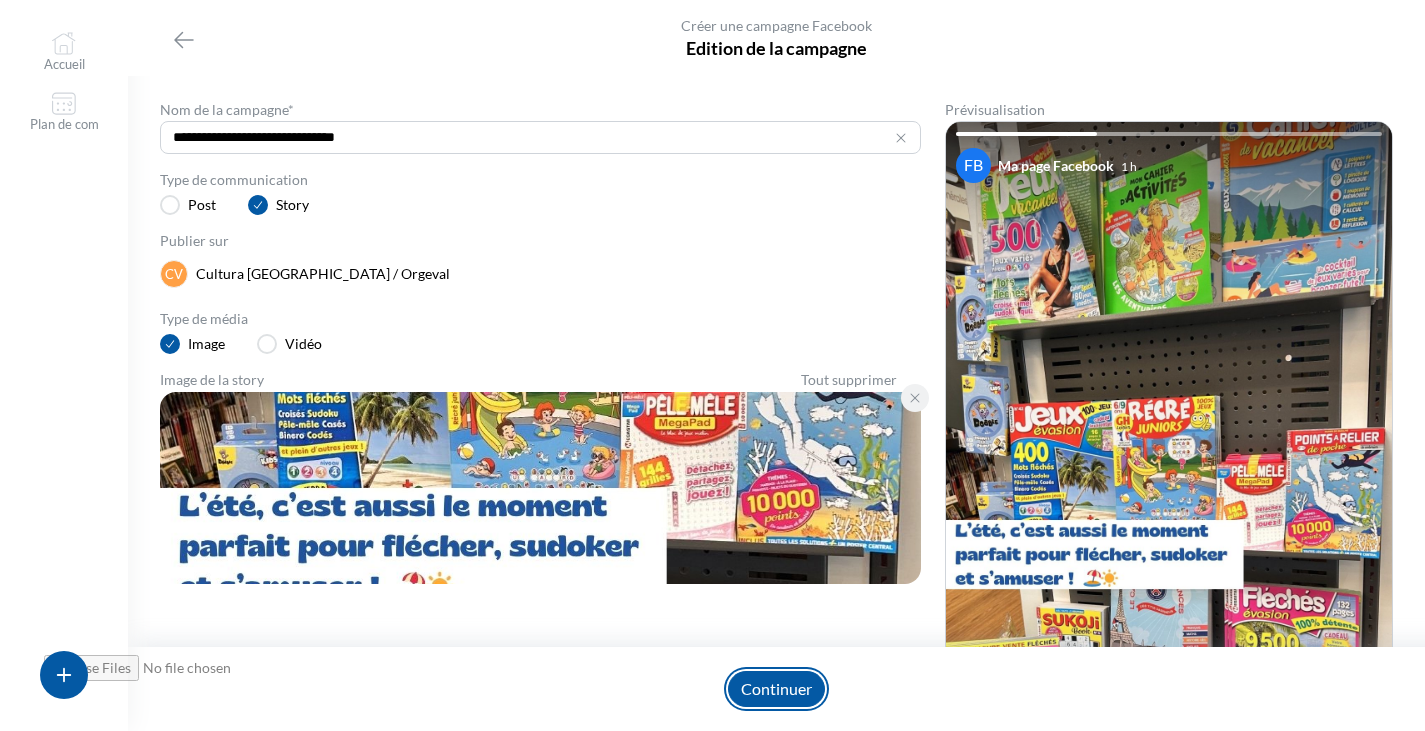 click on "Continuer" at bounding box center [776, 689] 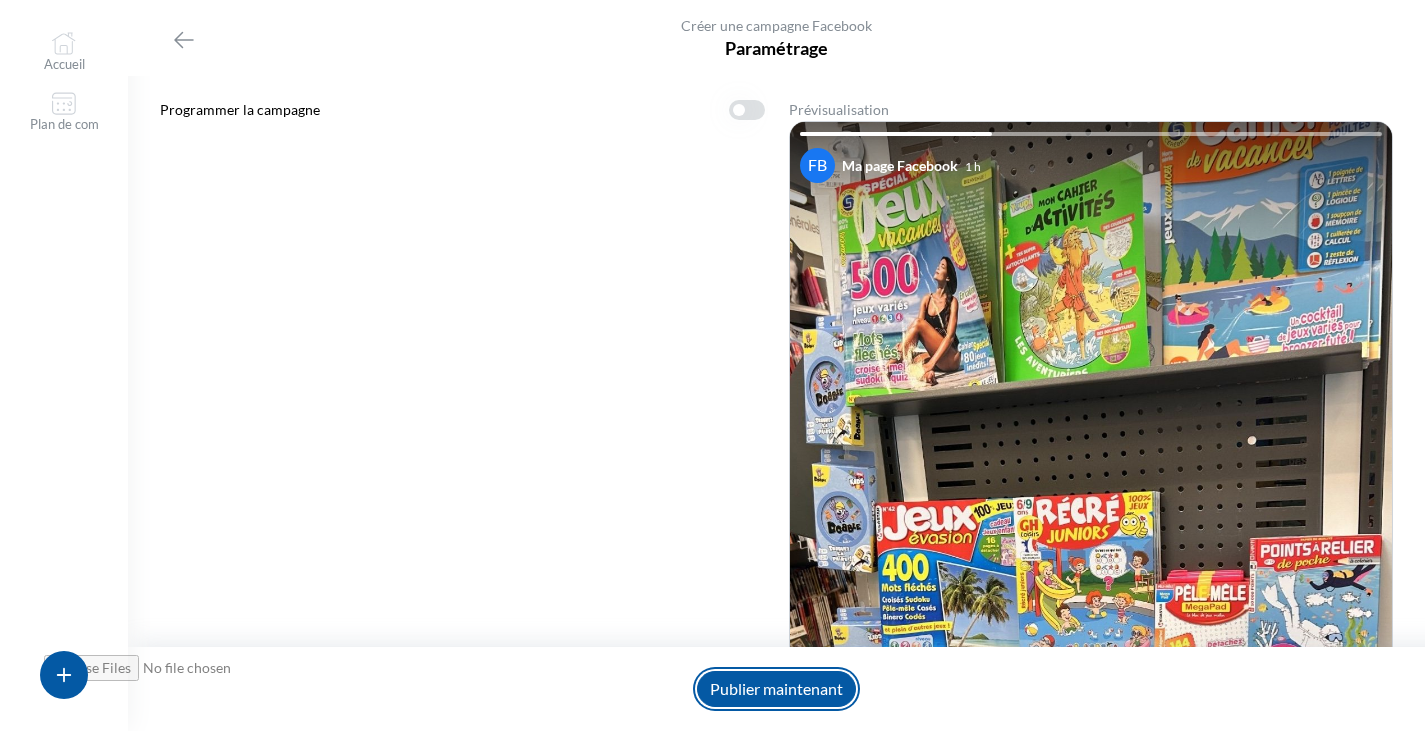 click on "Publier maintenant" at bounding box center (776, 689) 